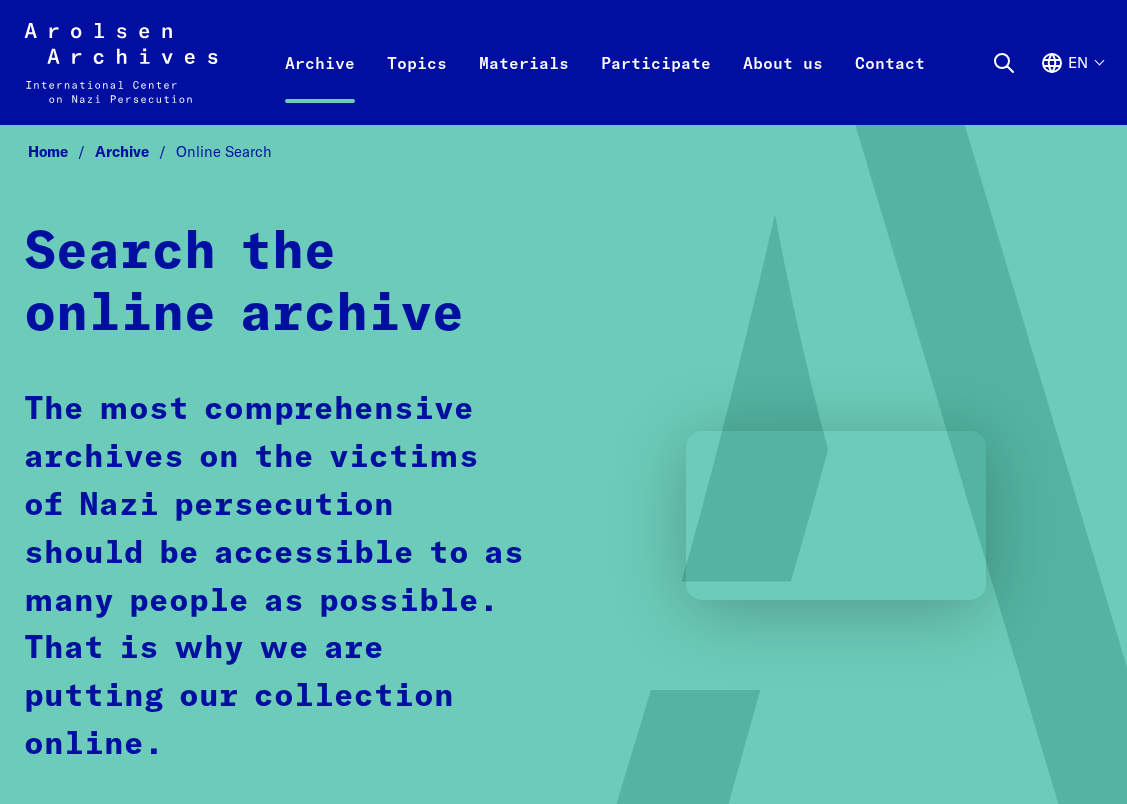 scroll, scrollTop: 0, scrollLeft: 0, axis: both 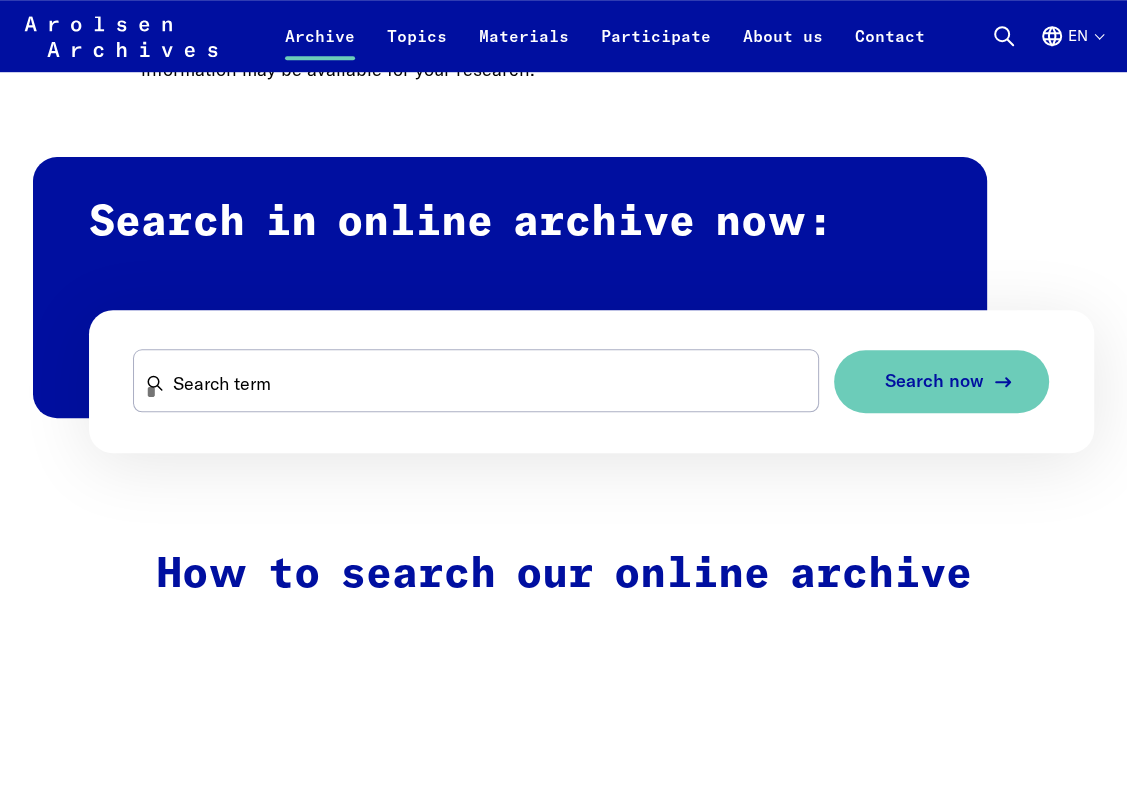 click on "Search now" at bounding box center [933, 381] 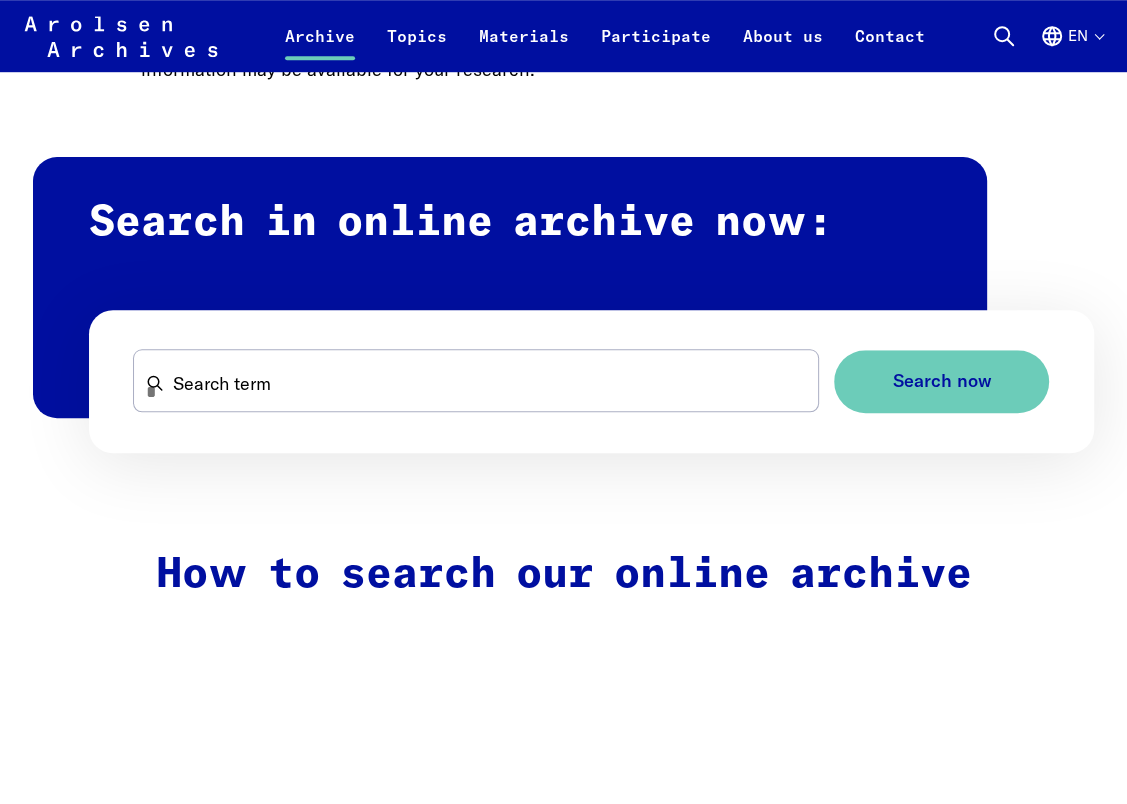 click on "Search term       Search now" at bounding box center [592, 381] 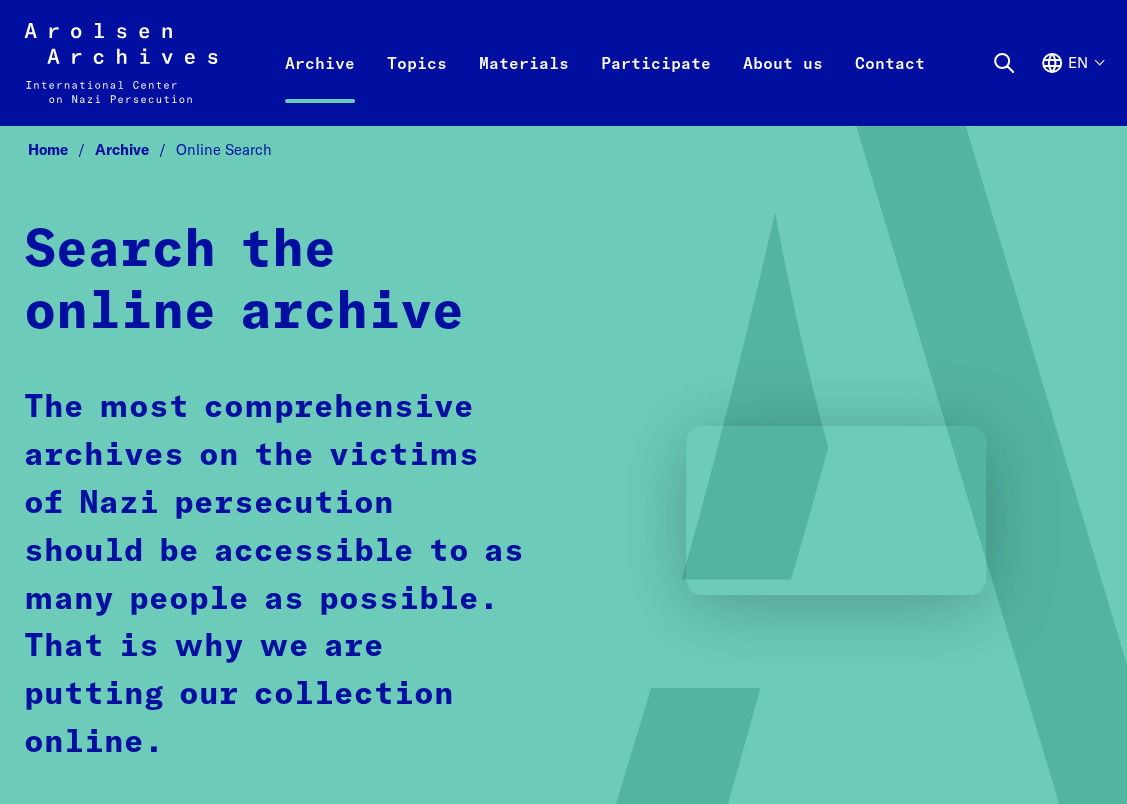 scroll, scrollTop: 0, scrollLeft: 0, axis: both 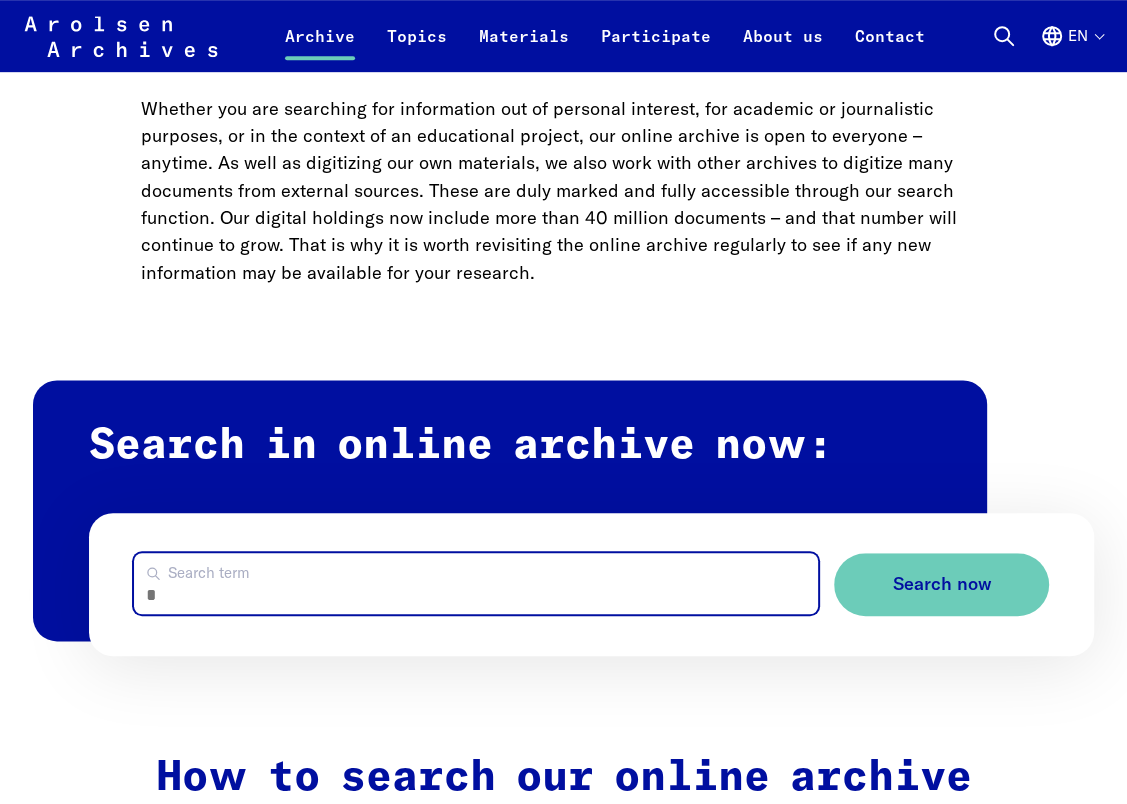 click on "Search term" at bounding box center (476, 583) 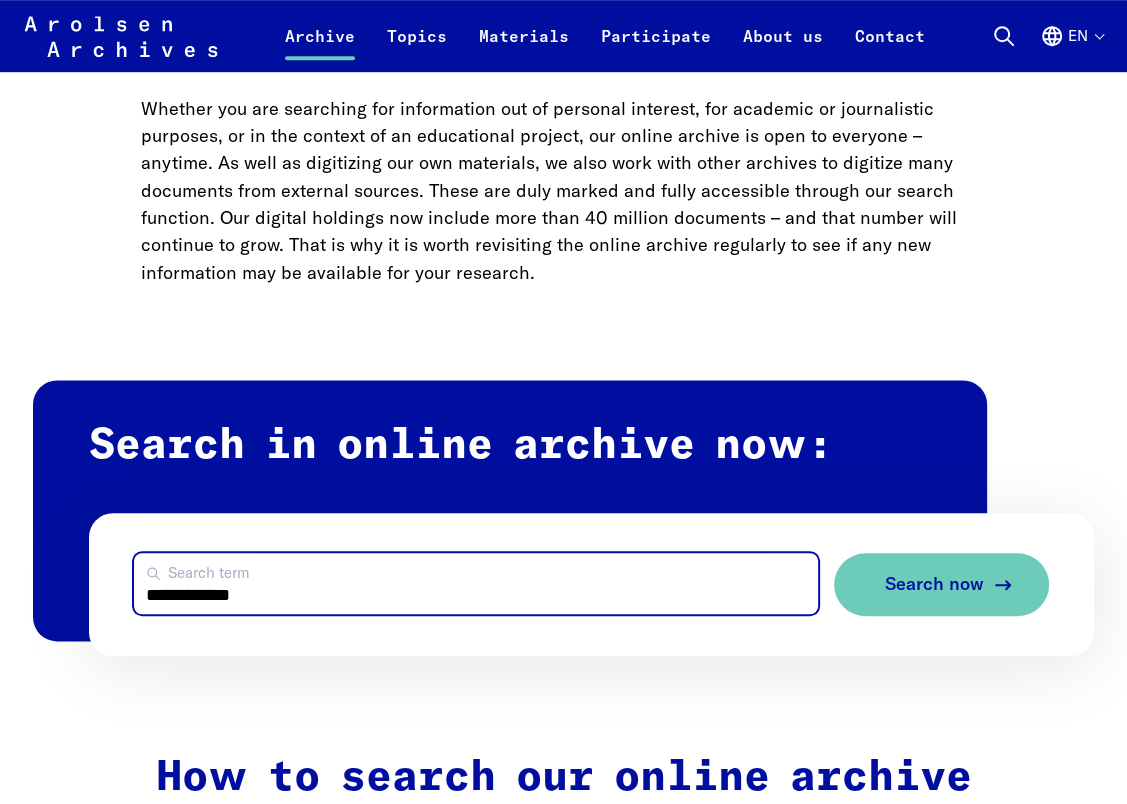 type on "**********" 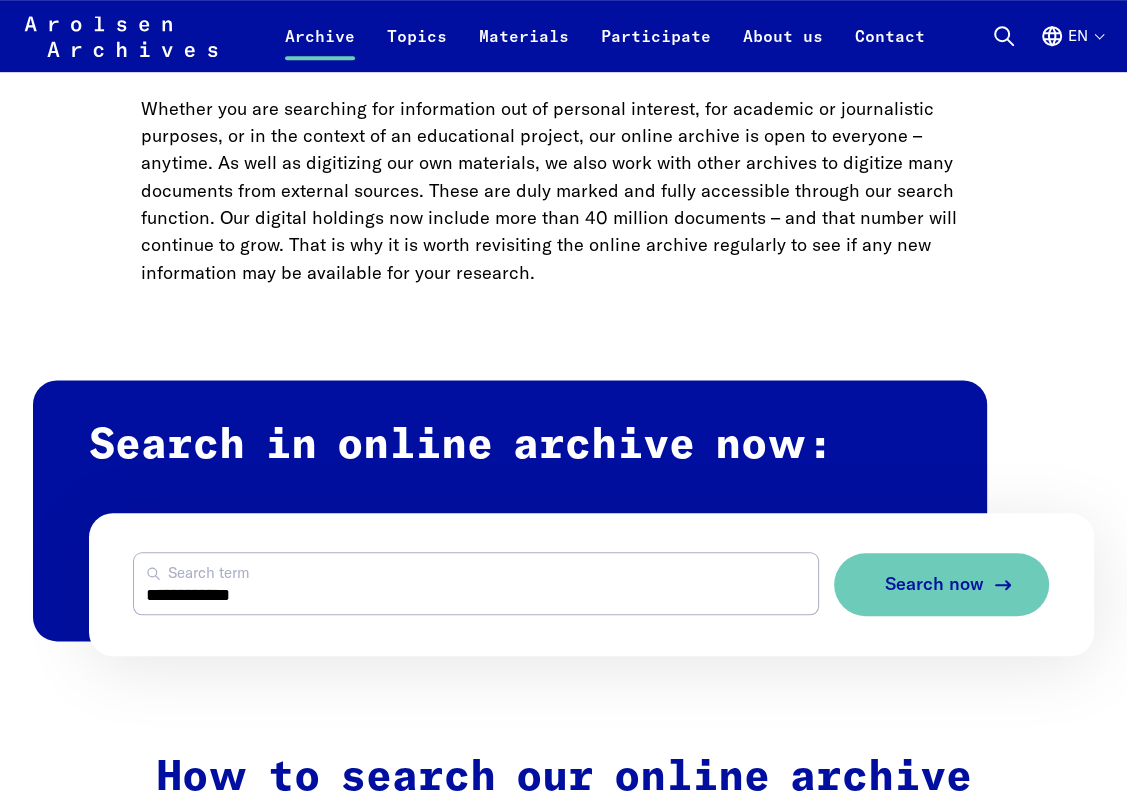 click on "Search now" at bounding box center (941, 584) 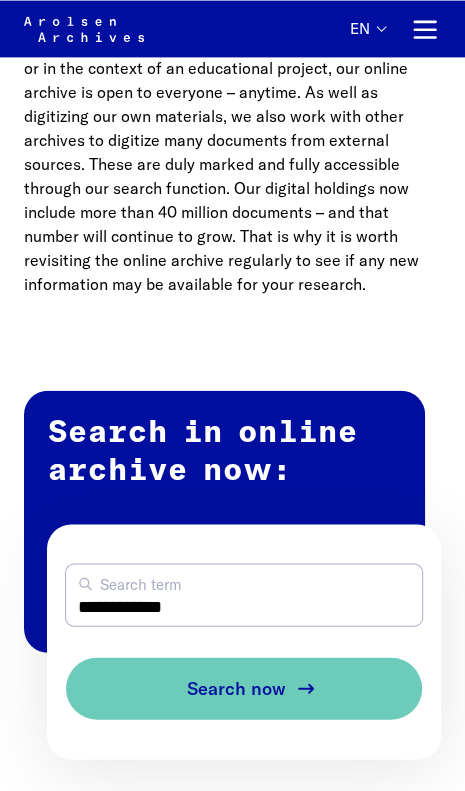 scroll, scrollTop: 846, scrollLeft: 0, axis: vertical 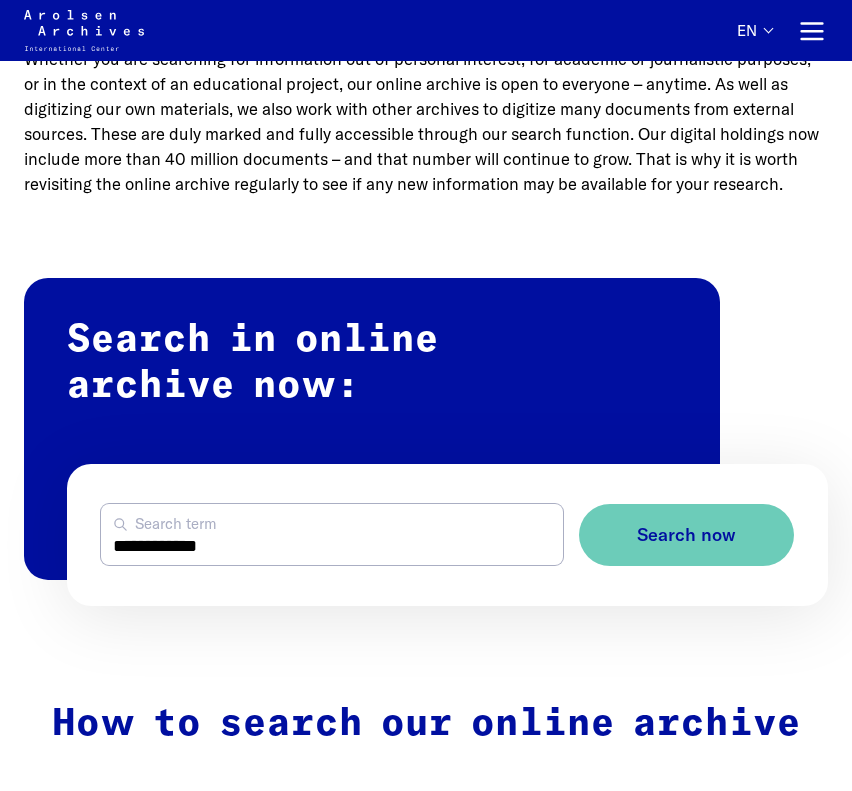 click on "Skip to content             Arolsen Archives - International Center on Nazi Persecution | Return to home page       Archive         Online Search   Inquiry     Inquiry form       Research support   Explore the collection   Research             Topics         News & Events   Dossiers             Materials         Flyers and brochures   Teaching materials   Research publications   Studies   Annual Reports   Terms of use             Participate         #everynamecounts     Projects in schools   Corporate social responsibility   Political involvement   Prominent support       #StolenMemory     What is #StolenMemory?   The Traveling Exhibition   Information for Volunteers   Educational Projects   Online Exhibitions & Poster Exhibitions       arolsen school     Interactive digital learning resources   Participatory and close at hand   Keeping local remembrance alive       Help us search             About us         Profile   Jobs   The team             Contact         Visit   Exhibitions   Press" at bounding box center [426, 1817] 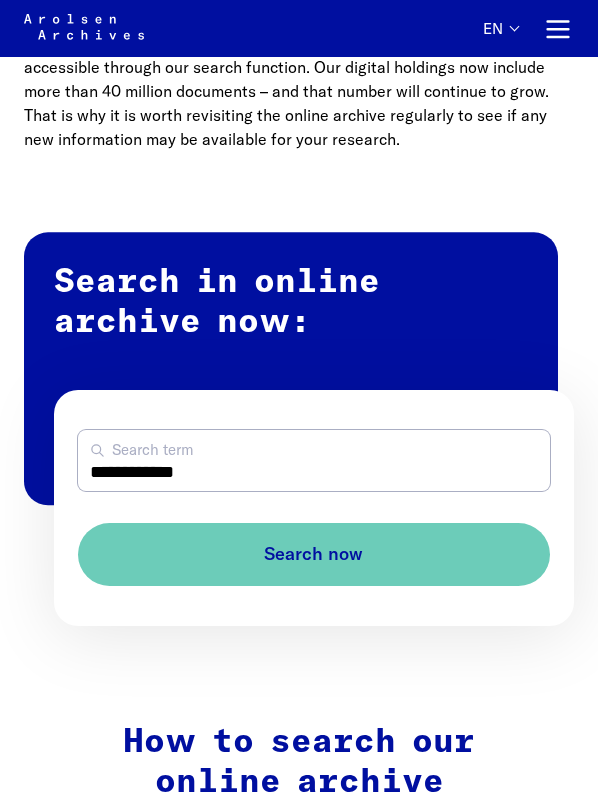 scroll, scrollTop: 914, scrollLeft: 0, axis: vertical 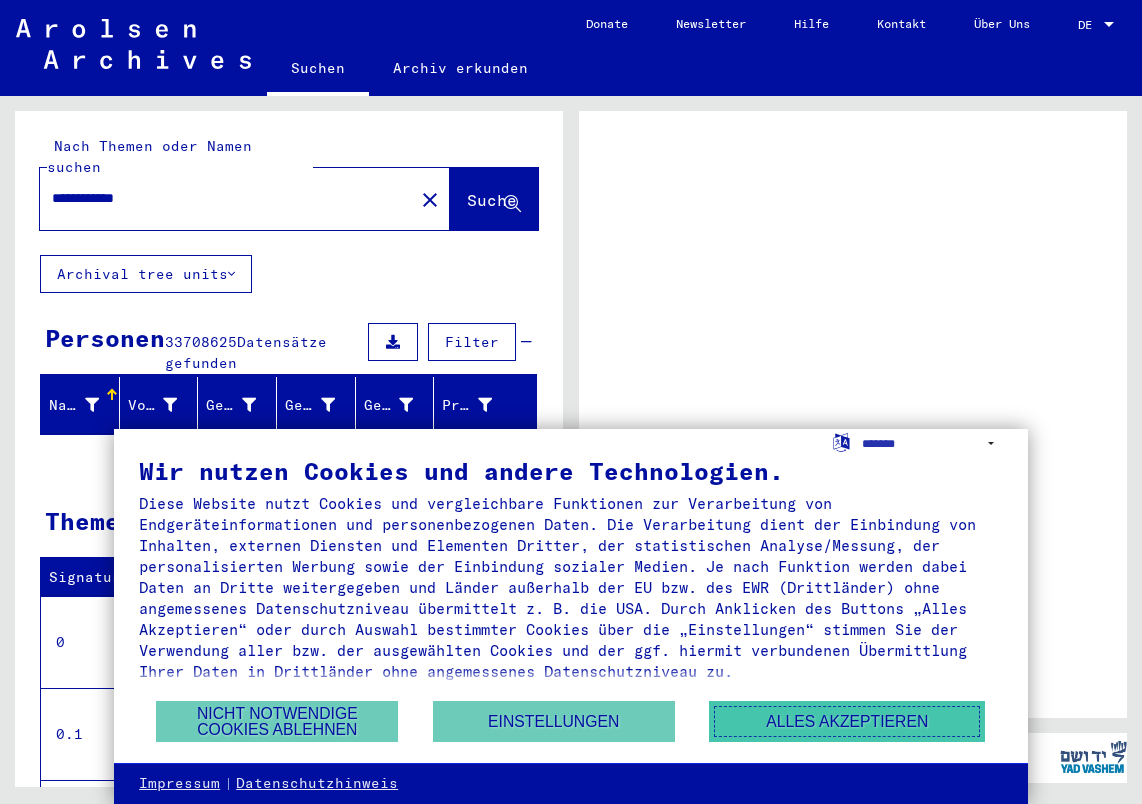click on "Alles akzeptieren" at bounding box center [847, 721] 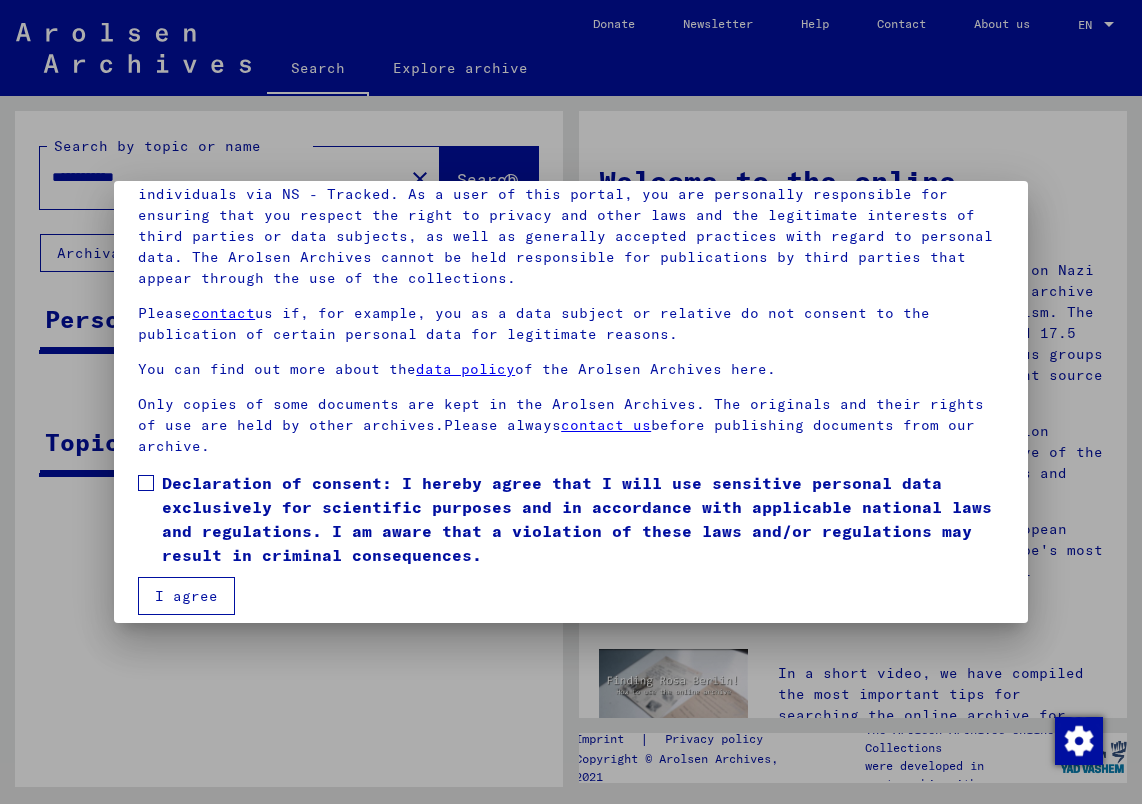 scroll, scrollTop: 179, scrollLeft: 0, axis: vertical 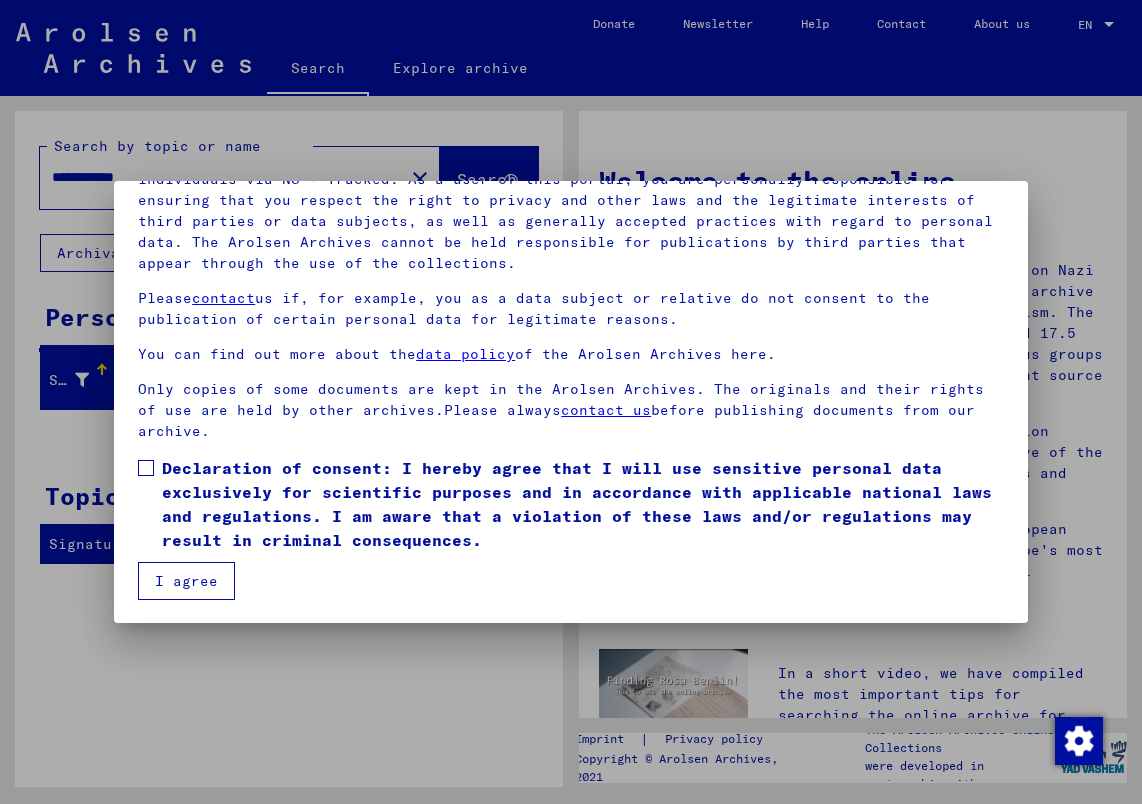 click on "Our Terms of Use have been defined by the International Committee as the highest governing body of the Arolsen Archives and do not comply with German or other national archive law. Please note that this portal contains sensitive data about identified or identifiable individuals via NS - Tracked. As a user of this portal, you are personally responsible for ensuring that you respect the right to privacy and other laws and the legitimate interests of third parties or data subjects, as well as generally accepted practices with regard to personal data. The Arolsen Archives cannot be held responsible for publications by third parties that appear through the use of the collections. Please contact us if, for example, you as a data subject or relative do not consent to the publication of certain personal data for legitimate reasons. You can find out more about the data policy of the Arolsen Archives here. contact us before publishing documents from our archive. I agree" at bounding box center [571, 339] 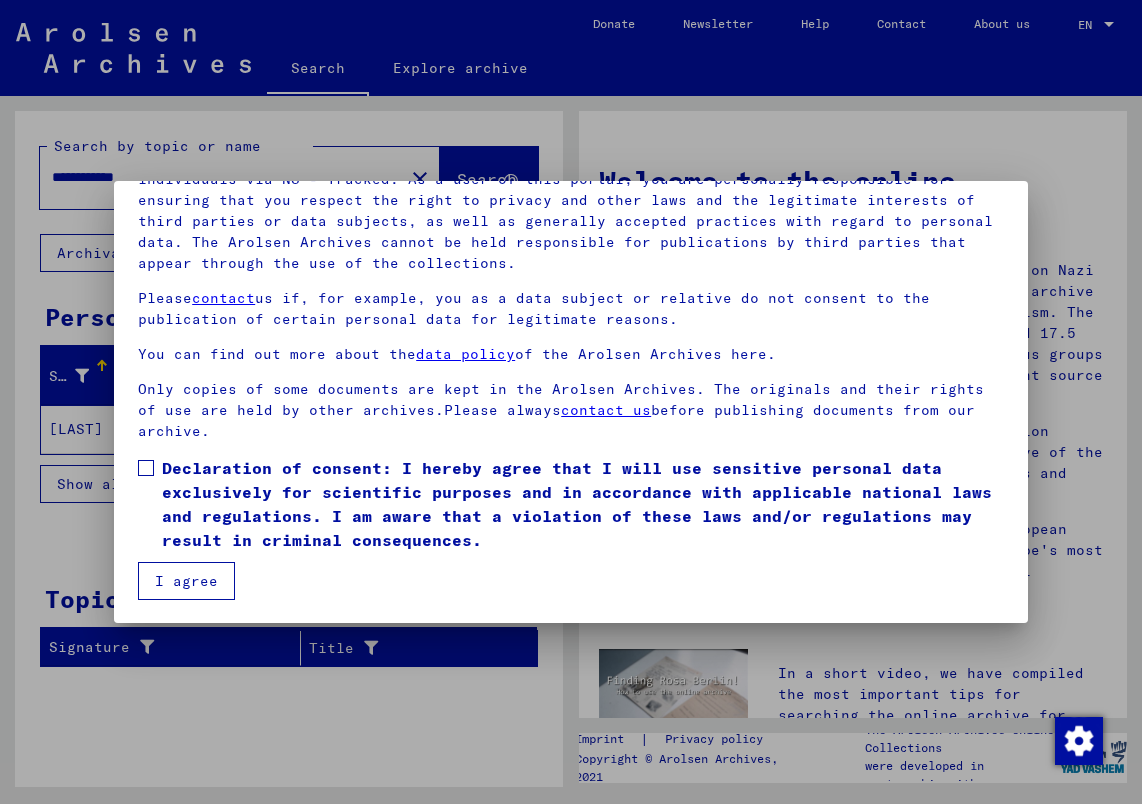 click on "Declaration of consent: I hereby agree that I will use sensitive personal data exclusively for scientific purposes and in accordance with applicable national laws and regulations. I am aware that a violation of these laws and/or regulations may result in criminal consequences." at bounding box center (577, 504) 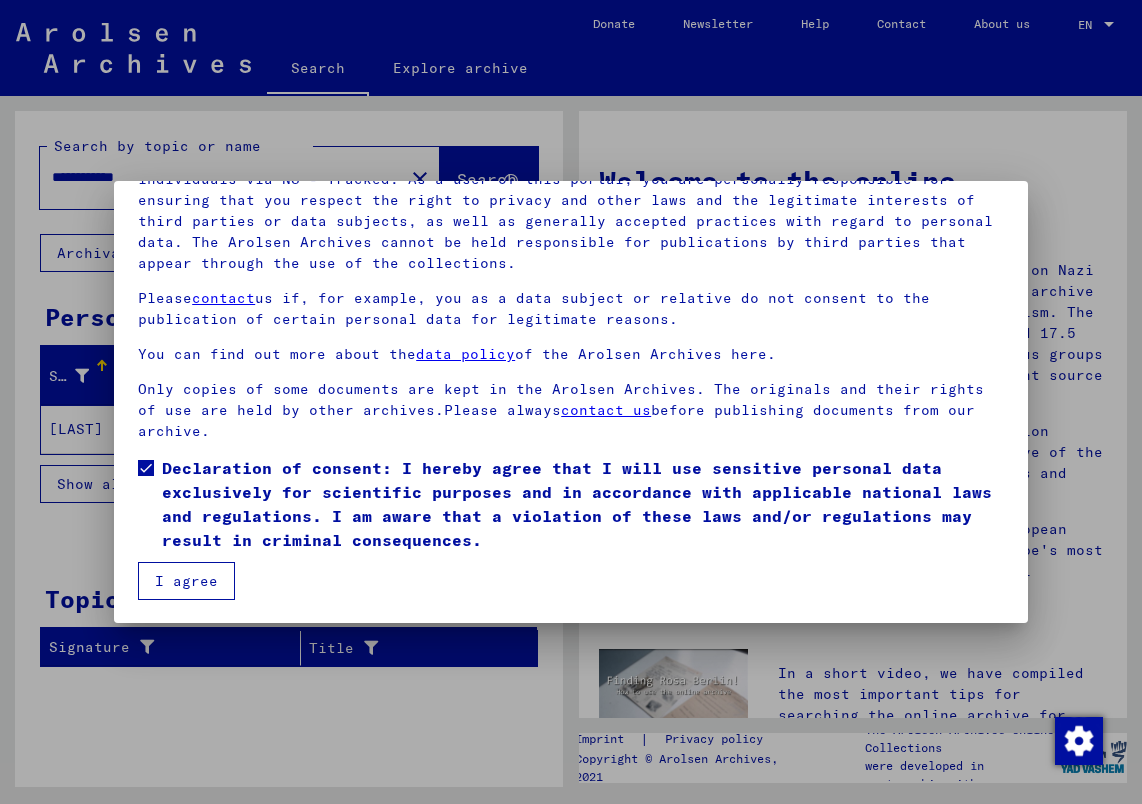 click on "Declaration of consent: I hereby agree that I will use sensitive personal data exclusively for scientific purposes and in accordance with applicable national laws and regulations. I am aware that a violation of these laws and/or regulations may result in criminal consequences." at bounding box center [571, 504] 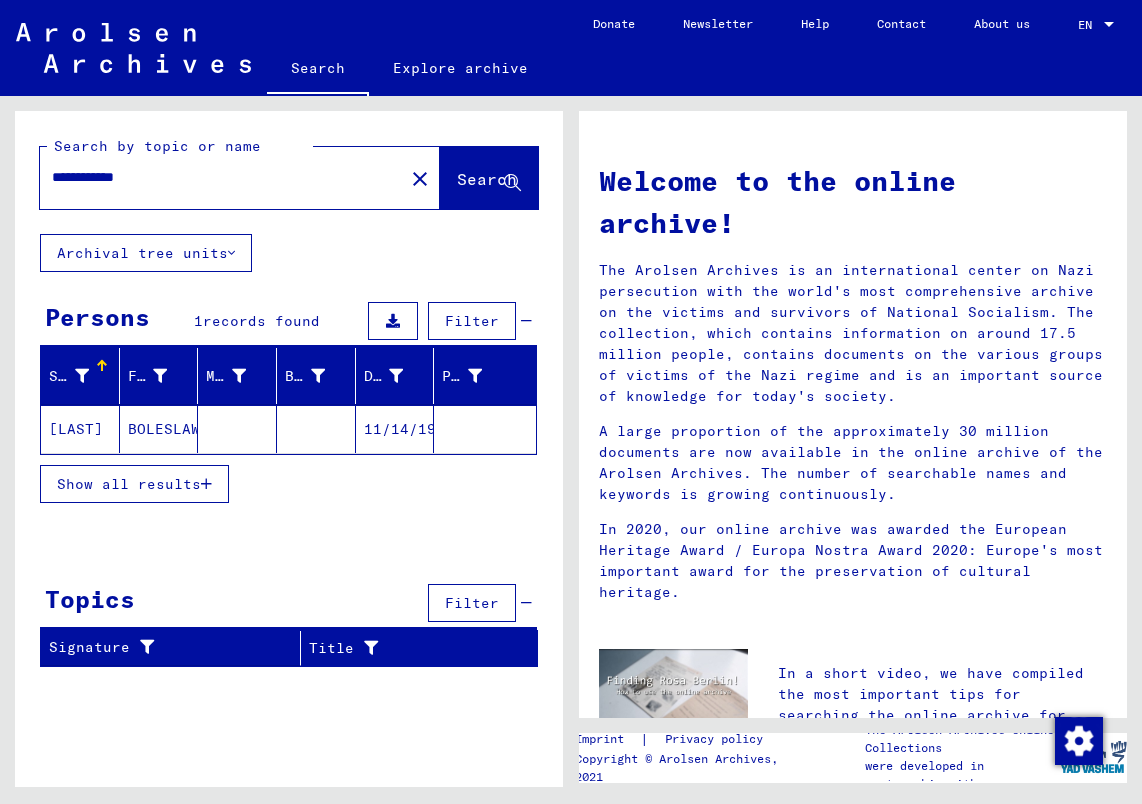 click on "BOLESLAW" at bounding box center (159, 429) 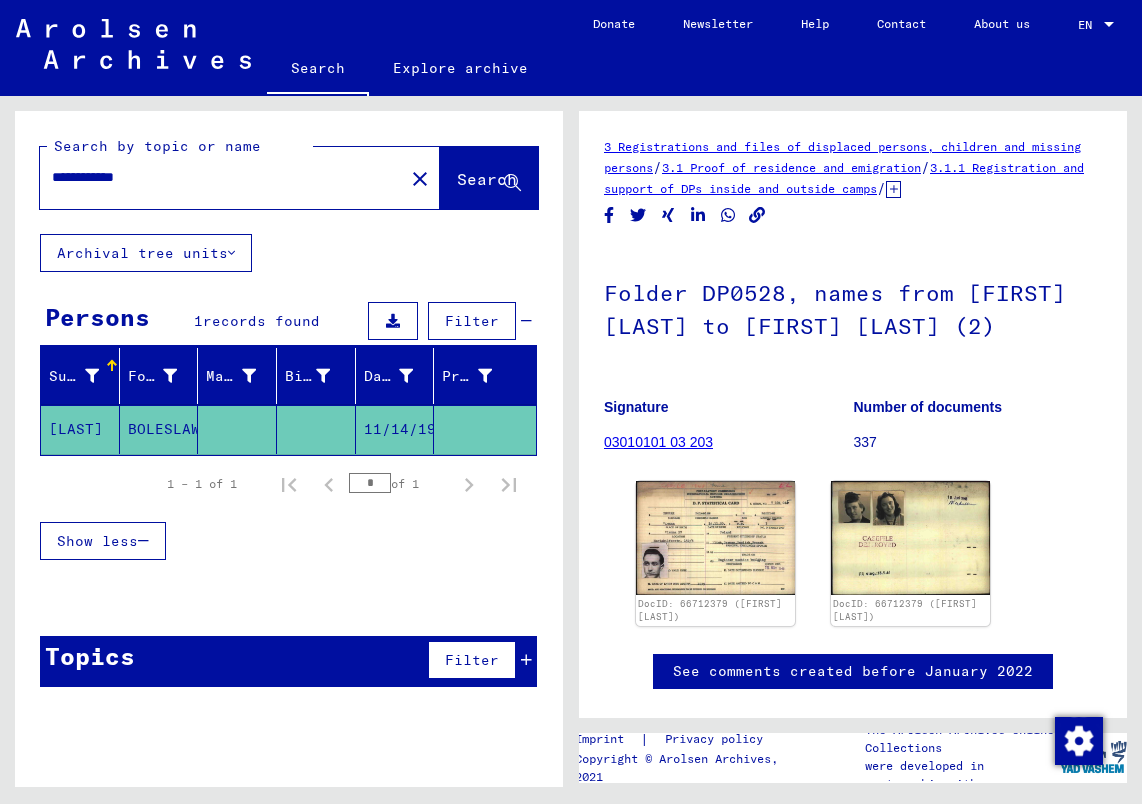 scroll, scrollTop: 0, scrollLeft: 0, axis: both 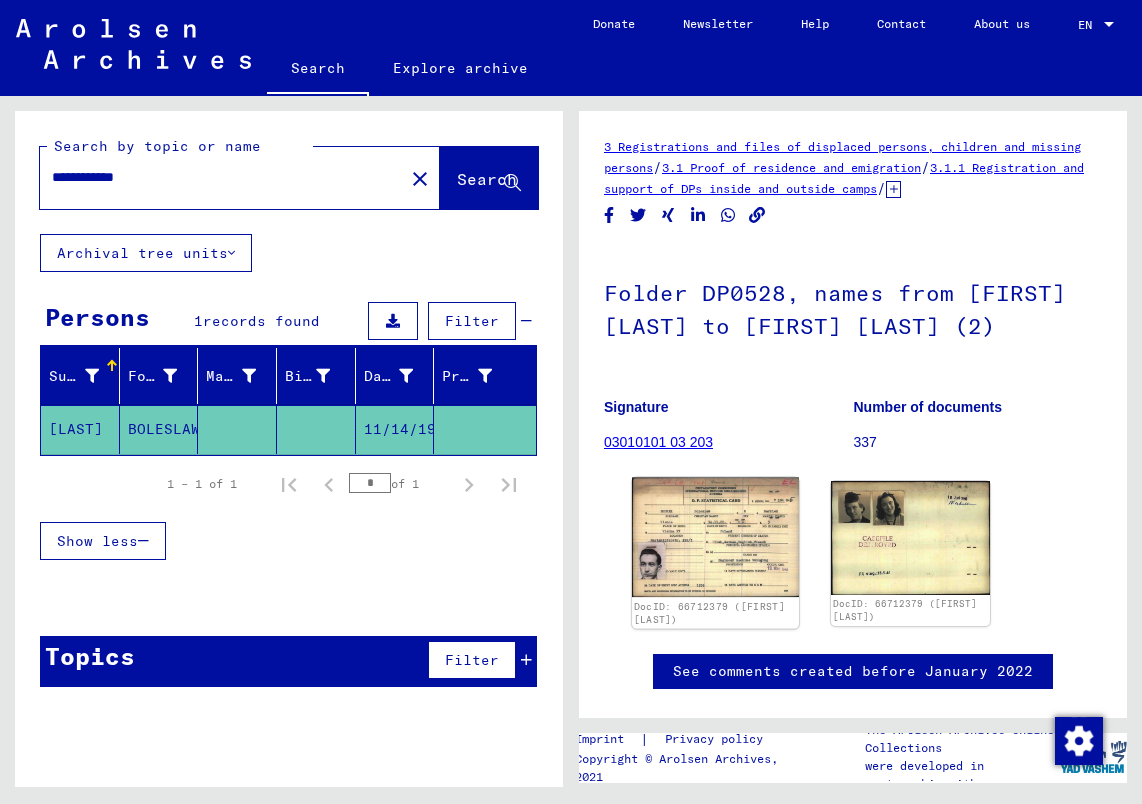 click at bounding box center (715, 538) 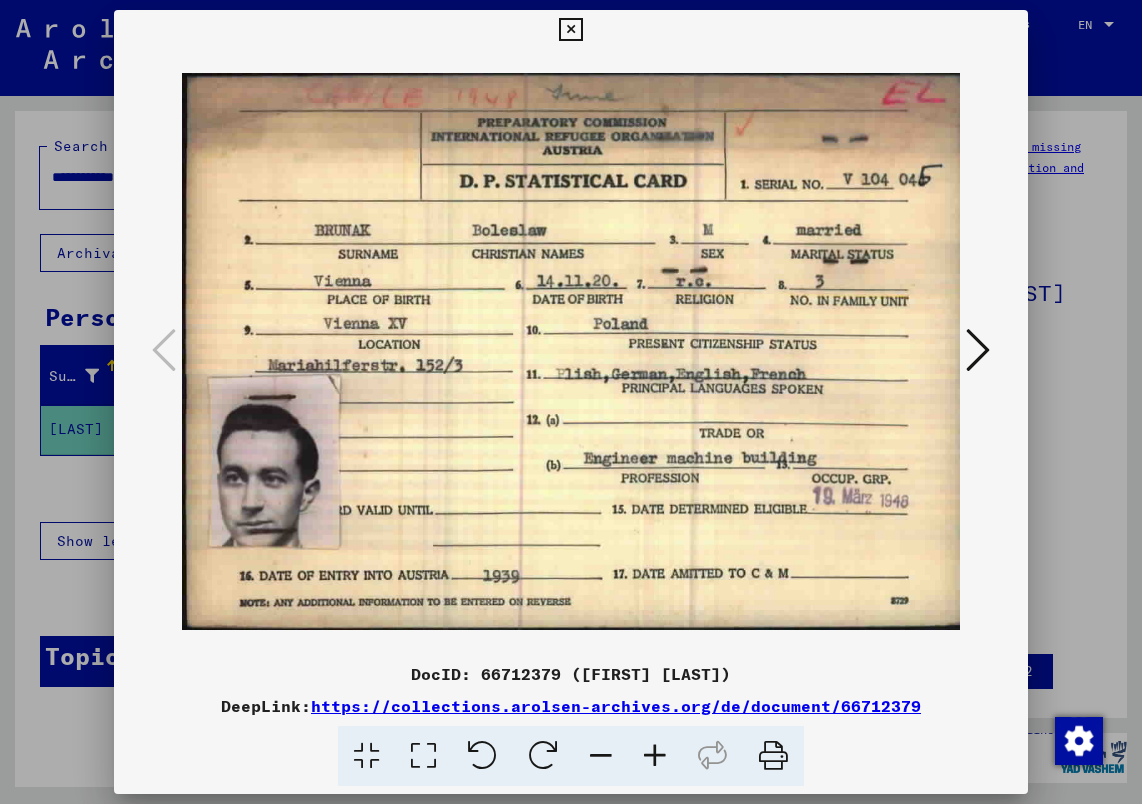 click at bounding box center (773, 756) 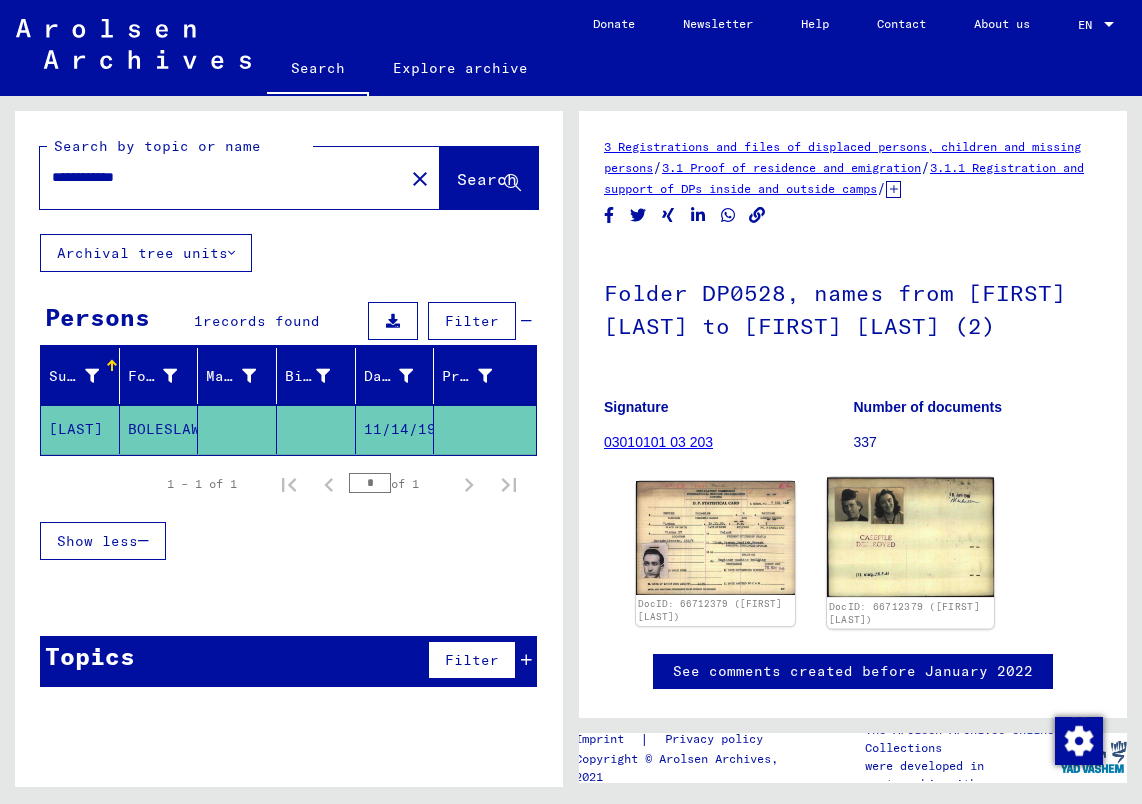 click at bounding box center [715, 538] 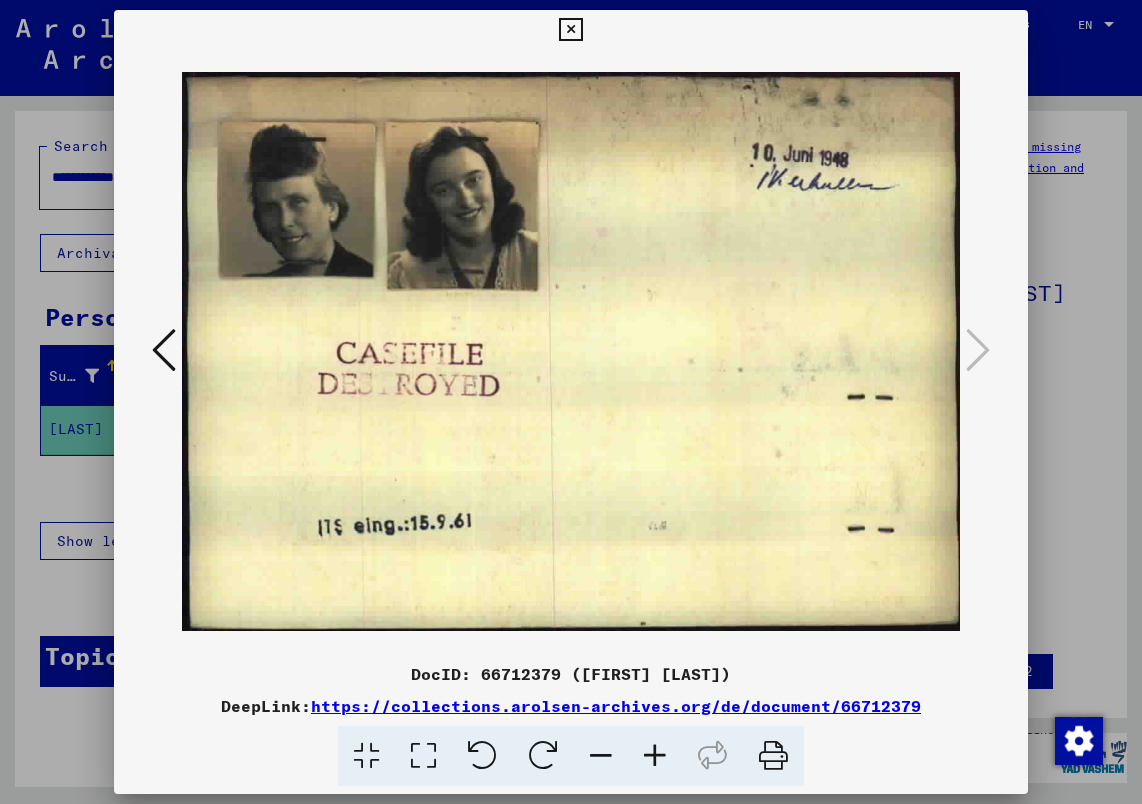 click at bounding box center (164, 350) 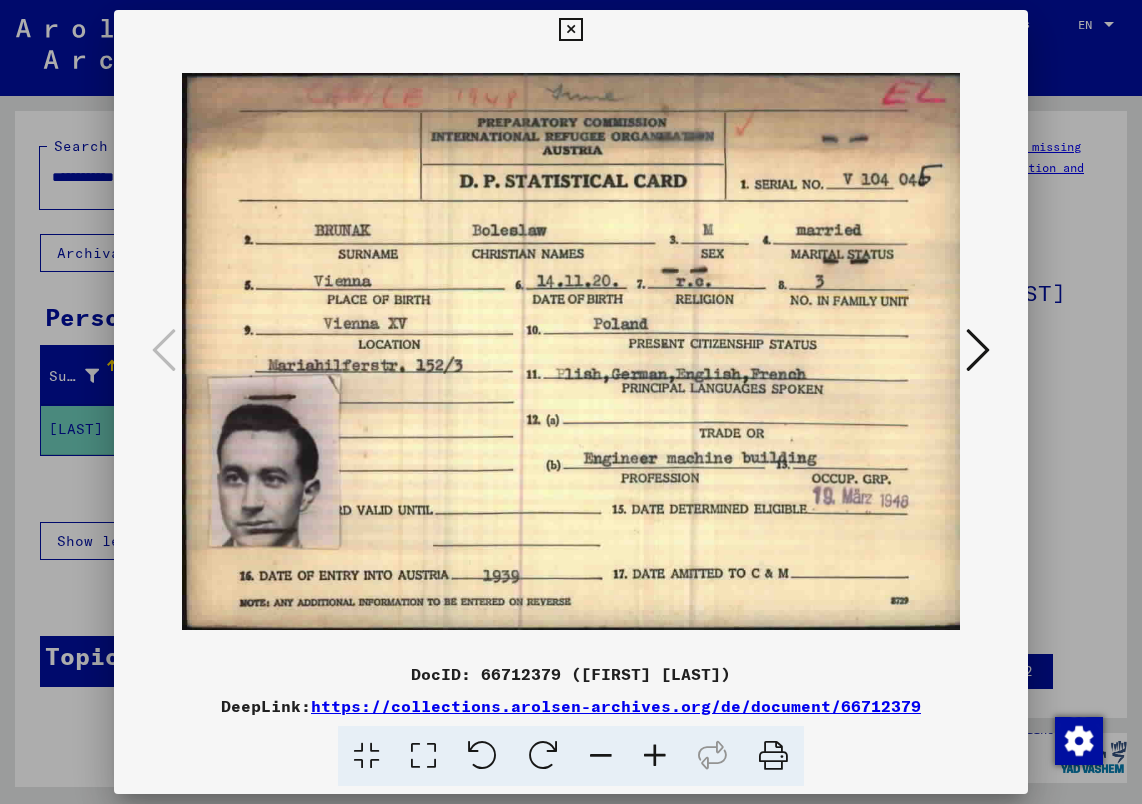 click at bounding box center [978, 350] 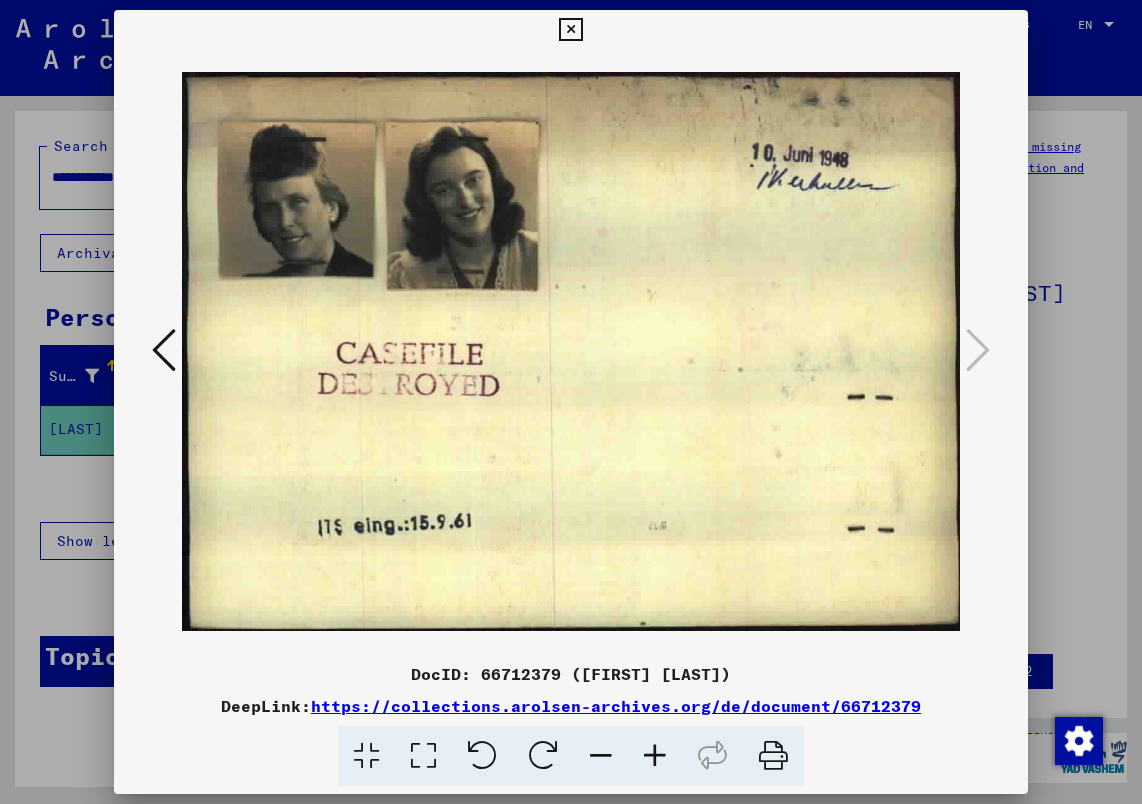drag, startPoint x: 779, startPoint y: 740, endPoint x: 589, endPoint y: 342, distance: 441.02606 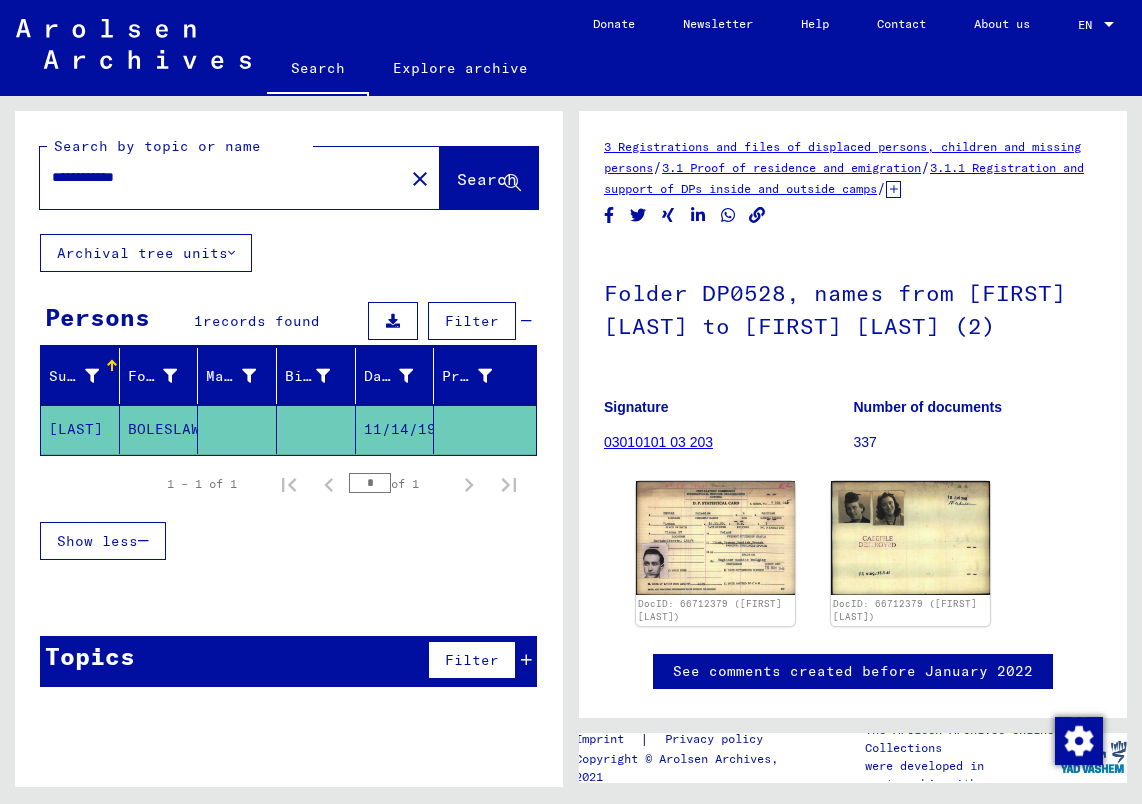 click on "03010101 03 203" at bounding box center [658, 442] 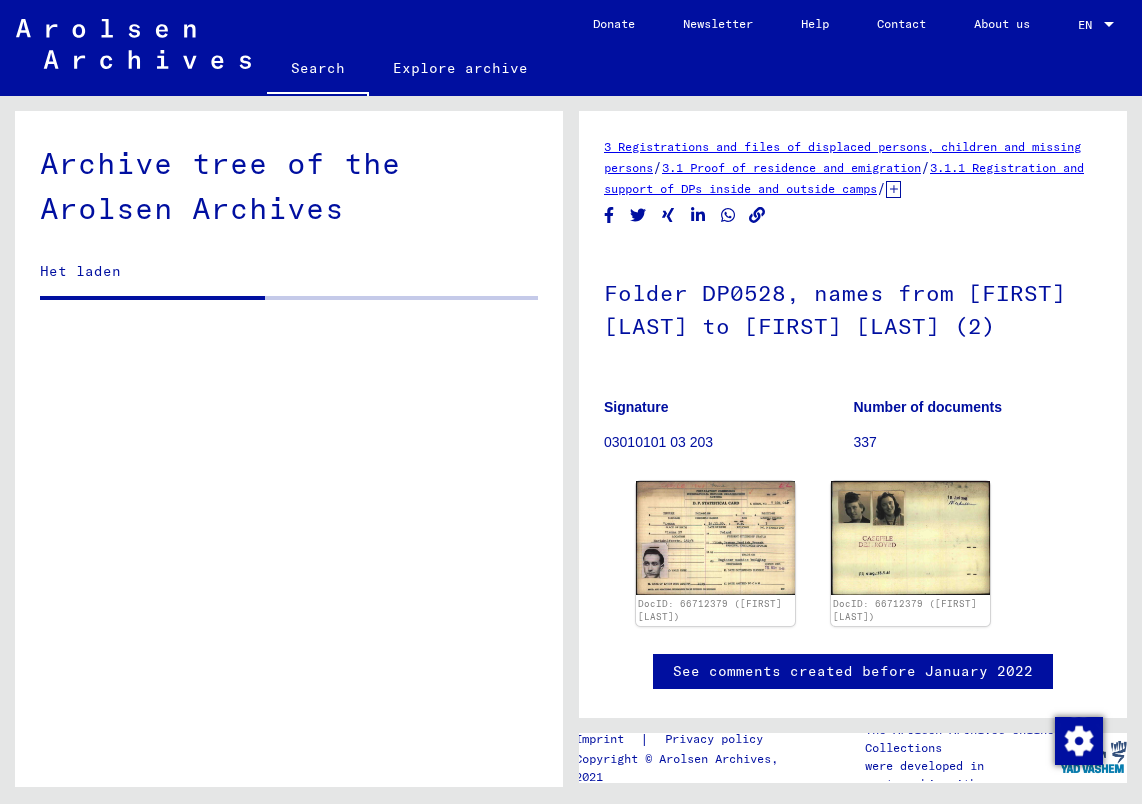 scroll, scrollTop: 0, scrollLeft: 0, axis: both 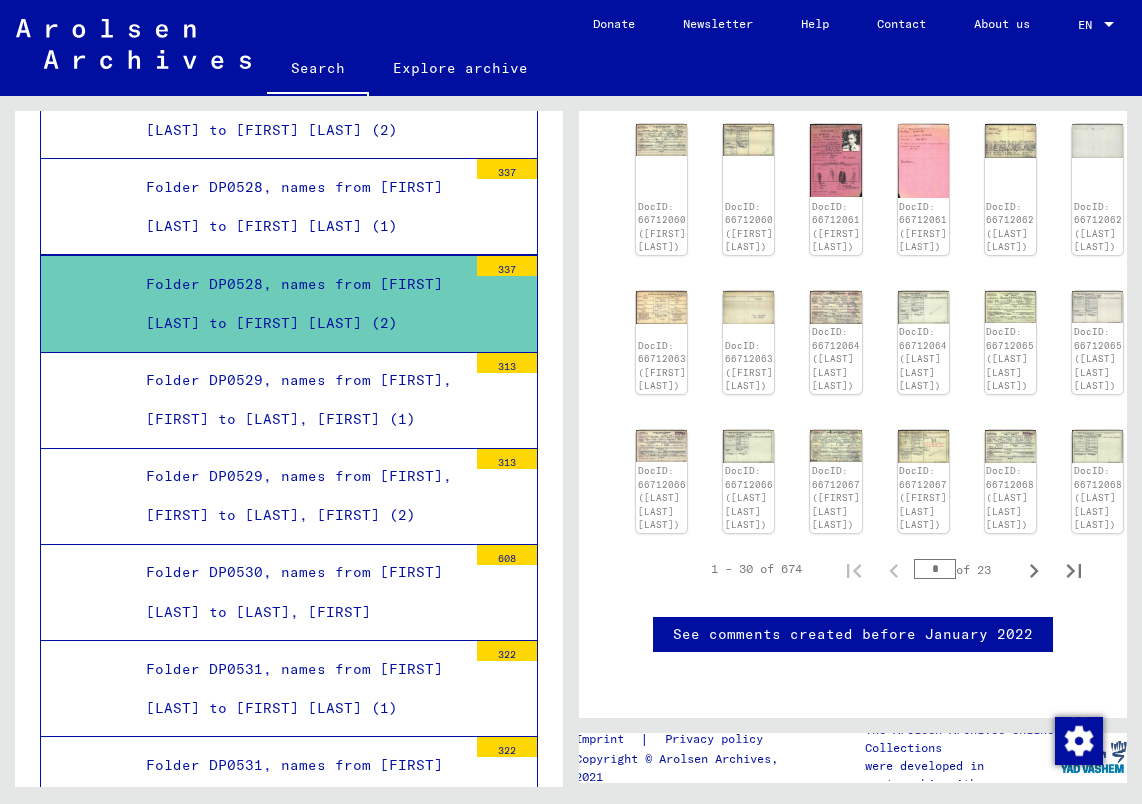 click on "Folder DP0528, names from [FIRST] [LAST] to [FIRST] [LAST] (1)" at bounding box center [299, 207] 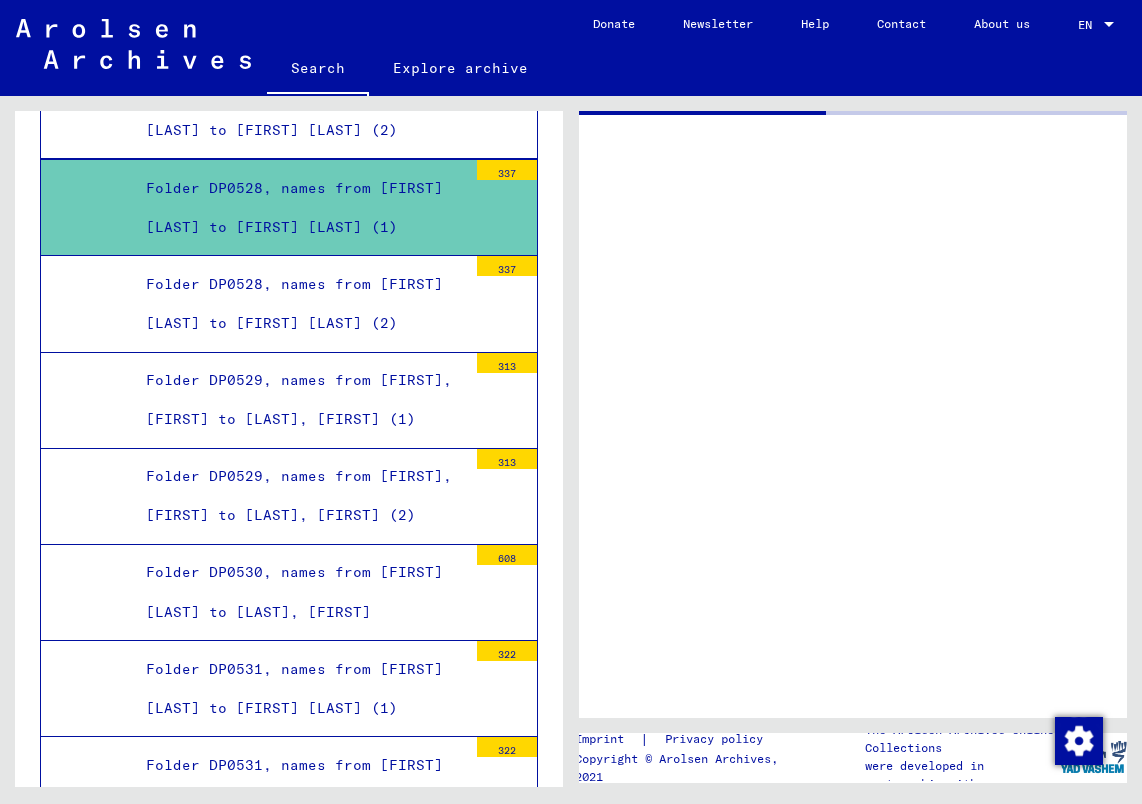 scroll, scrollTop: 0, scrollLeft: 0, axis: both 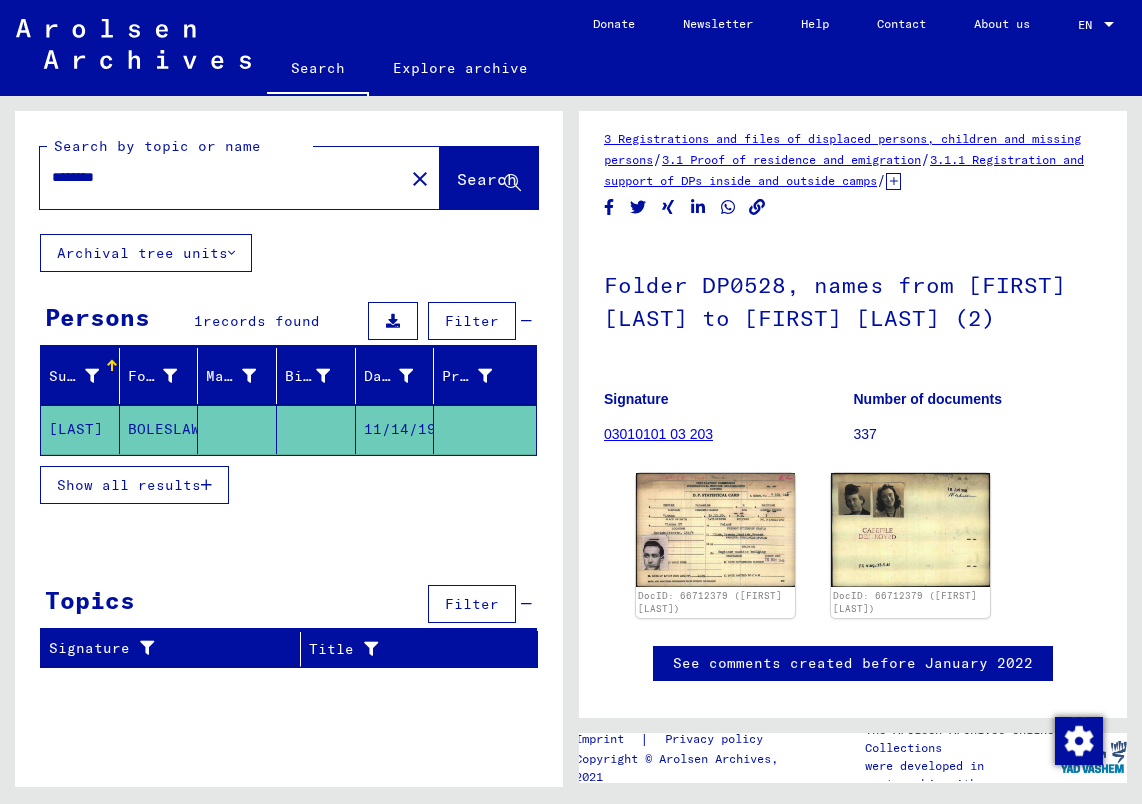 click on "Show all results" at bounding box center (129, 485) 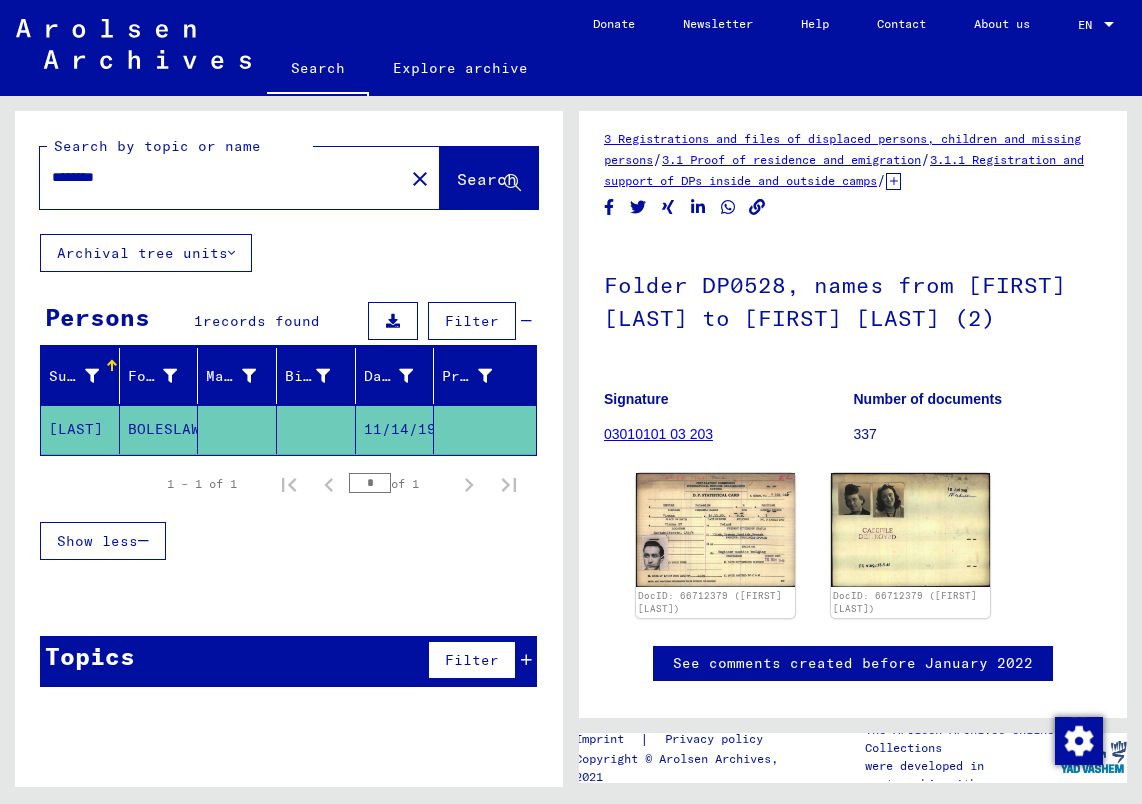 click on "[LAST]" at bounding box center (80, 429) 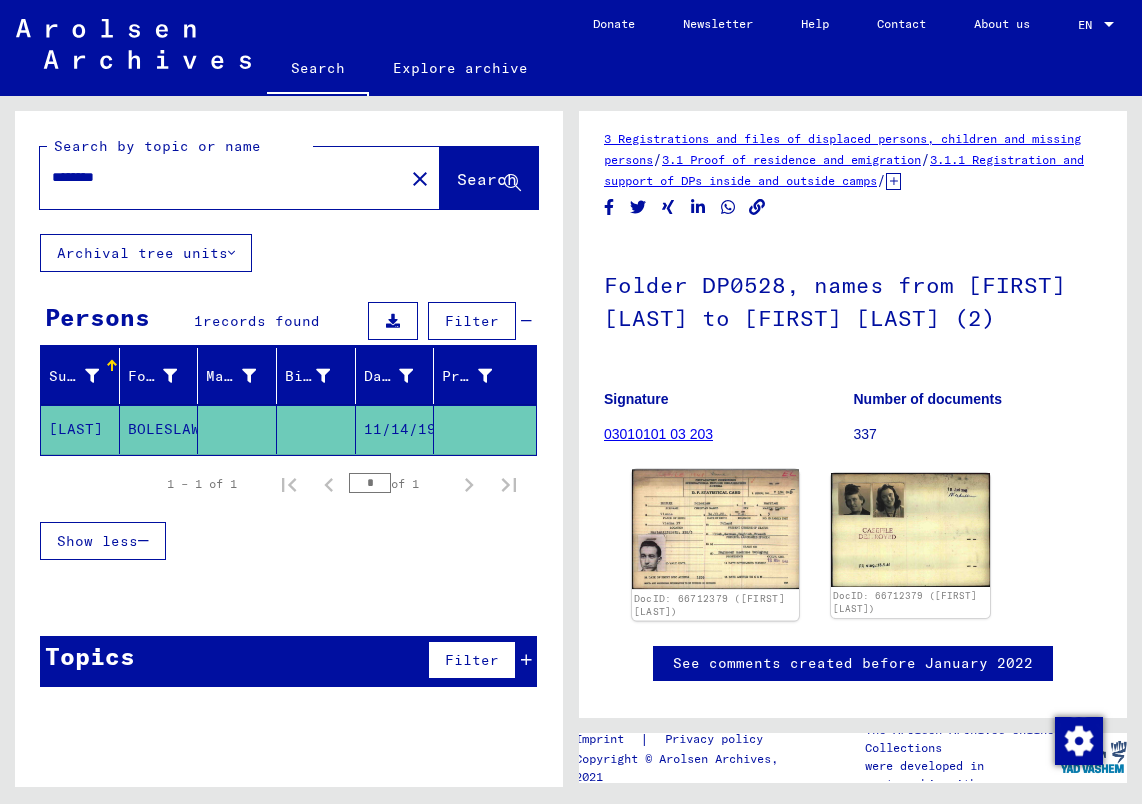 click at bounding box center (715, 530) 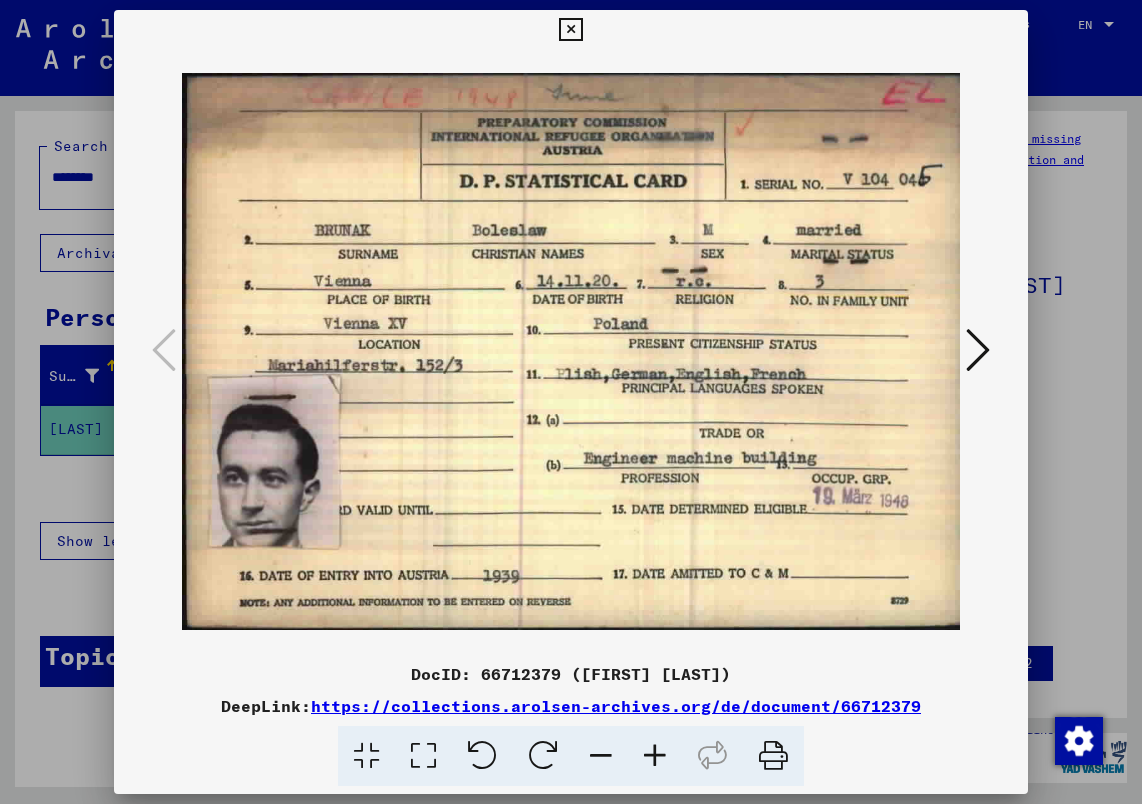 click at bounding box center (570, 30) 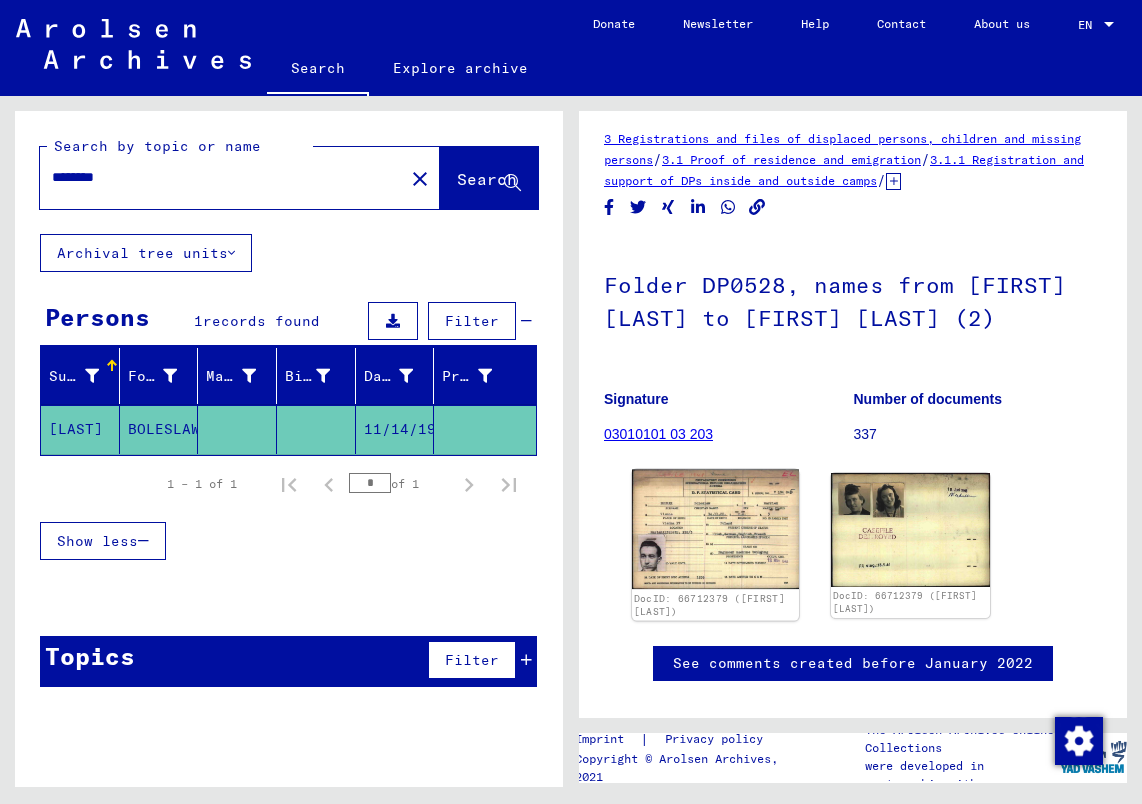 click at bounding box center [715, 530] 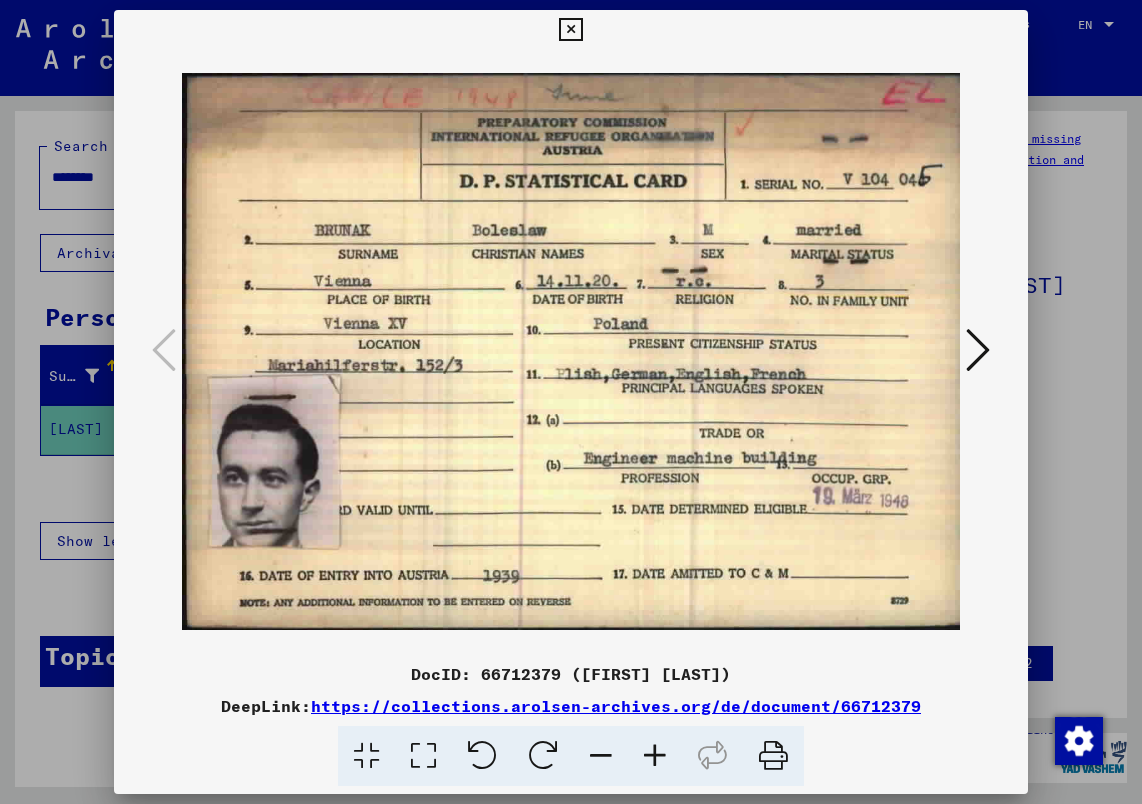 click at bounding box center [570, 30] 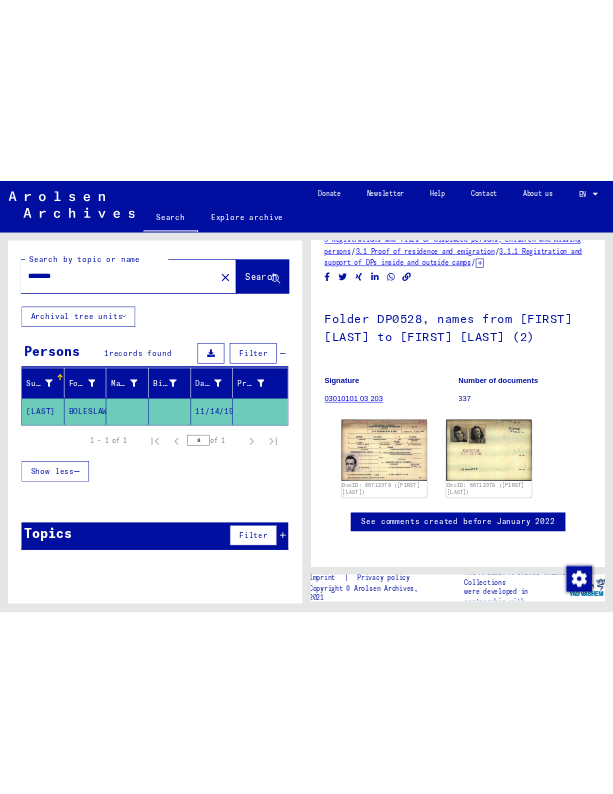 scroll, scrollTop: 92, scrollLeft: 0, axis: vertical 